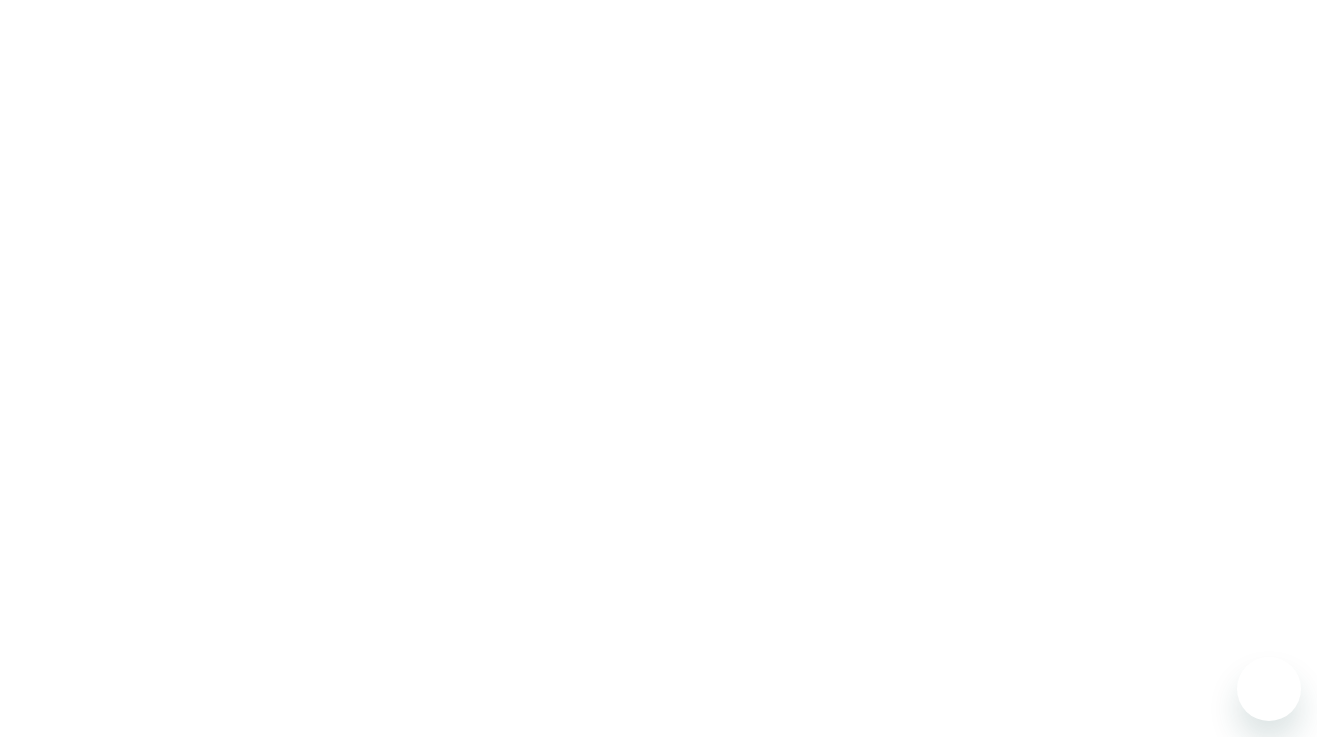 scroll, scrollTop: 0, scrollLeft: 0, axis: both 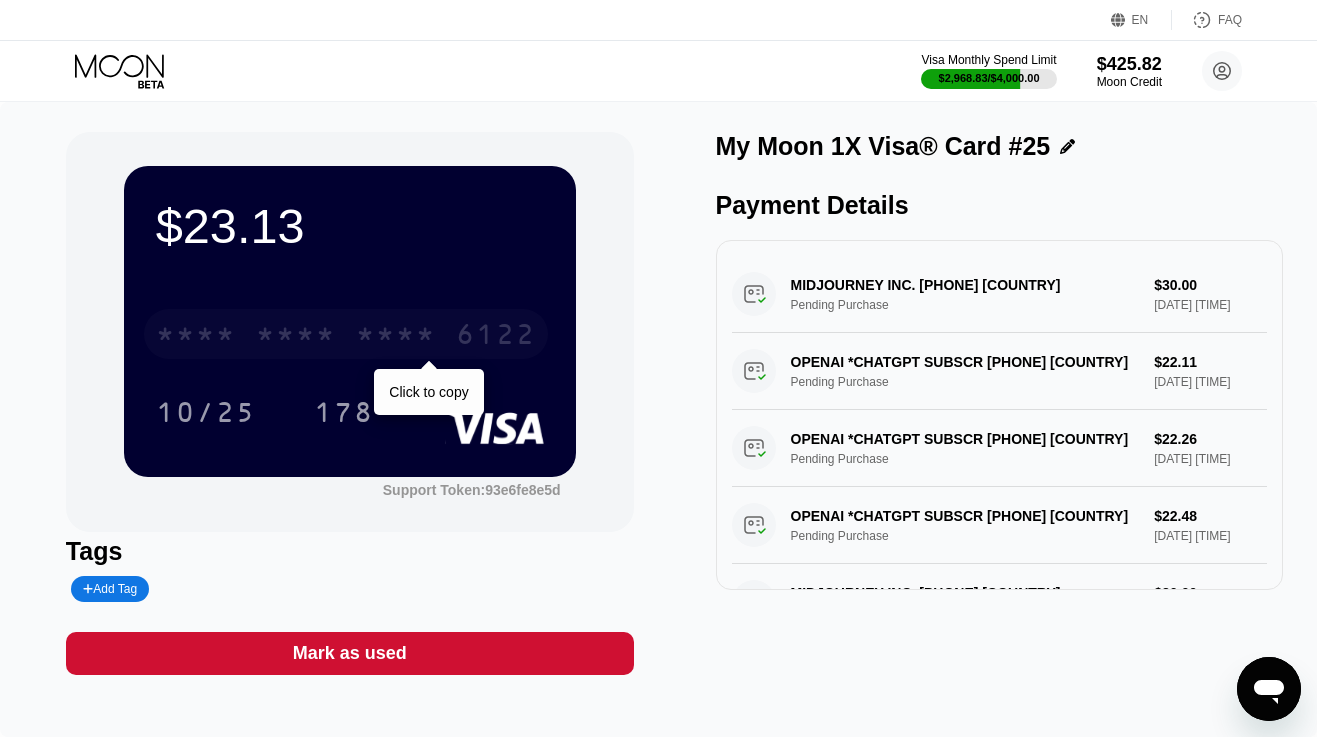 click on "* * * *" at bounding box center (296, 337) 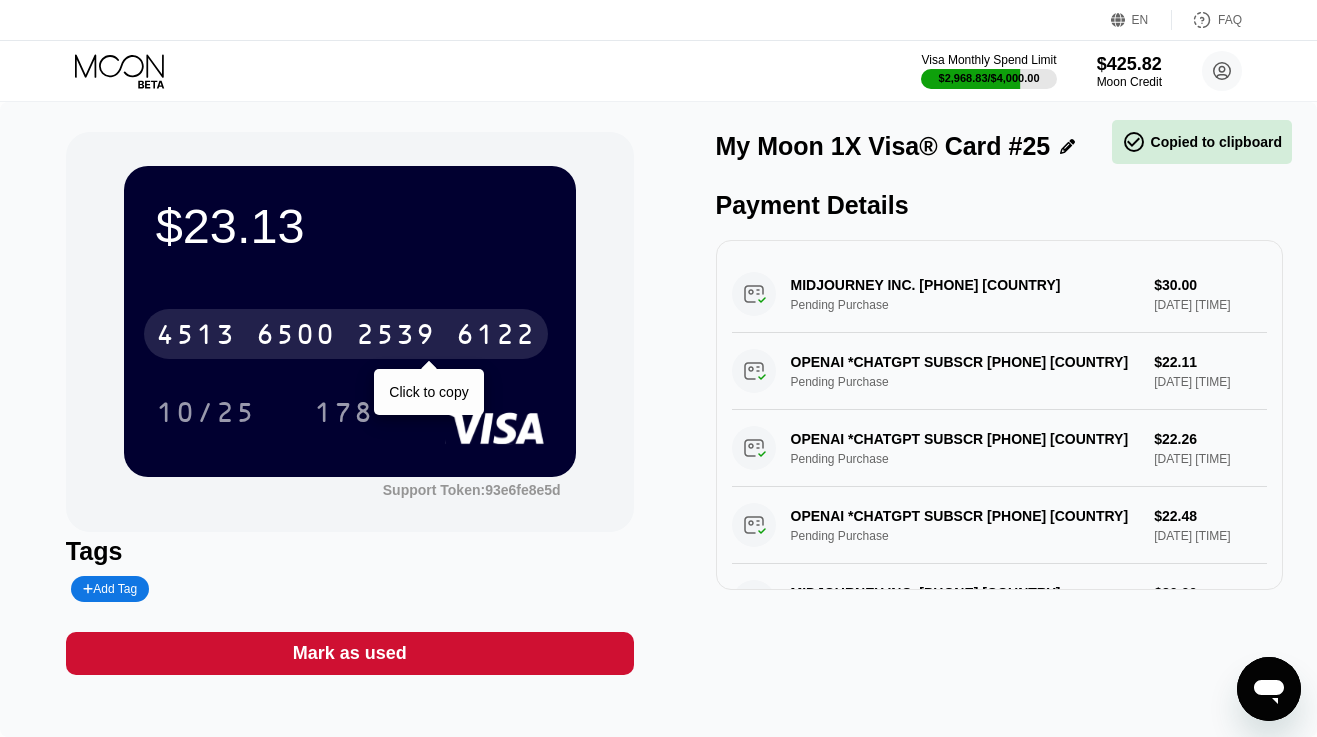 click on "6500" at bounding box center (296, 337) 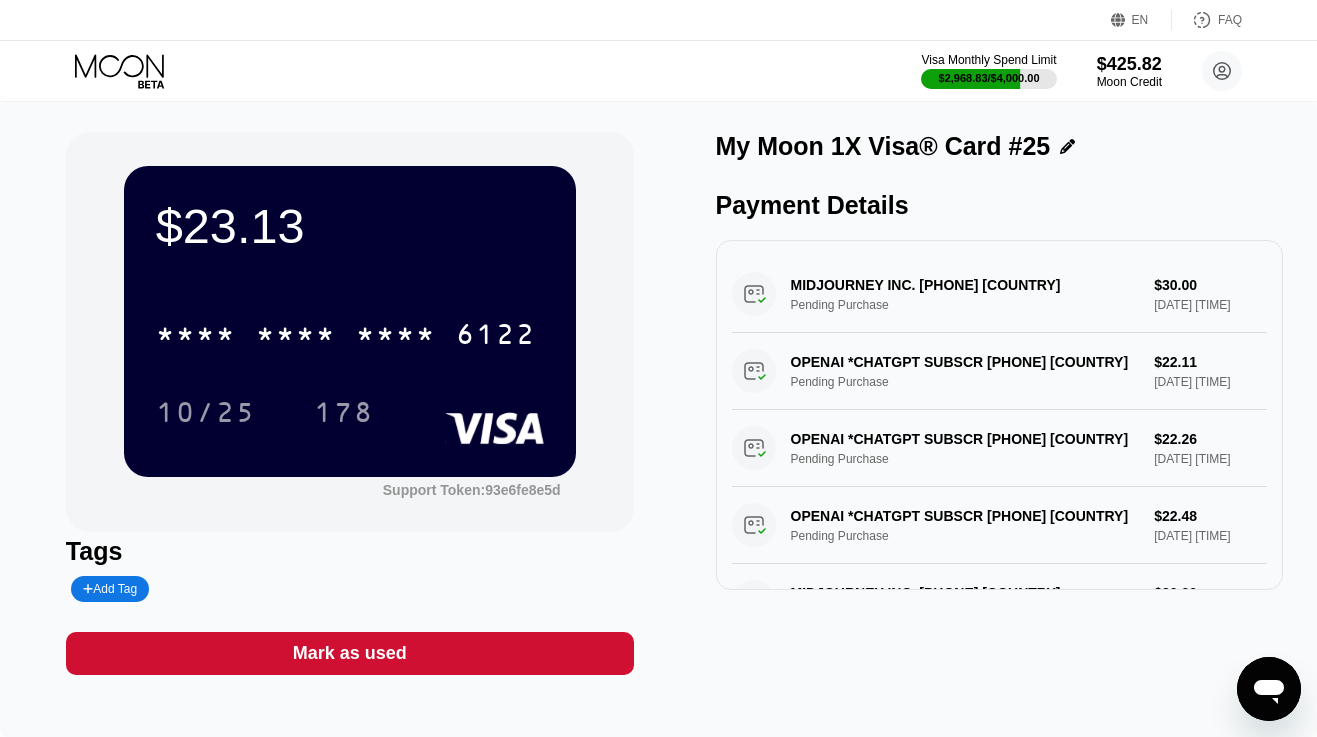 click 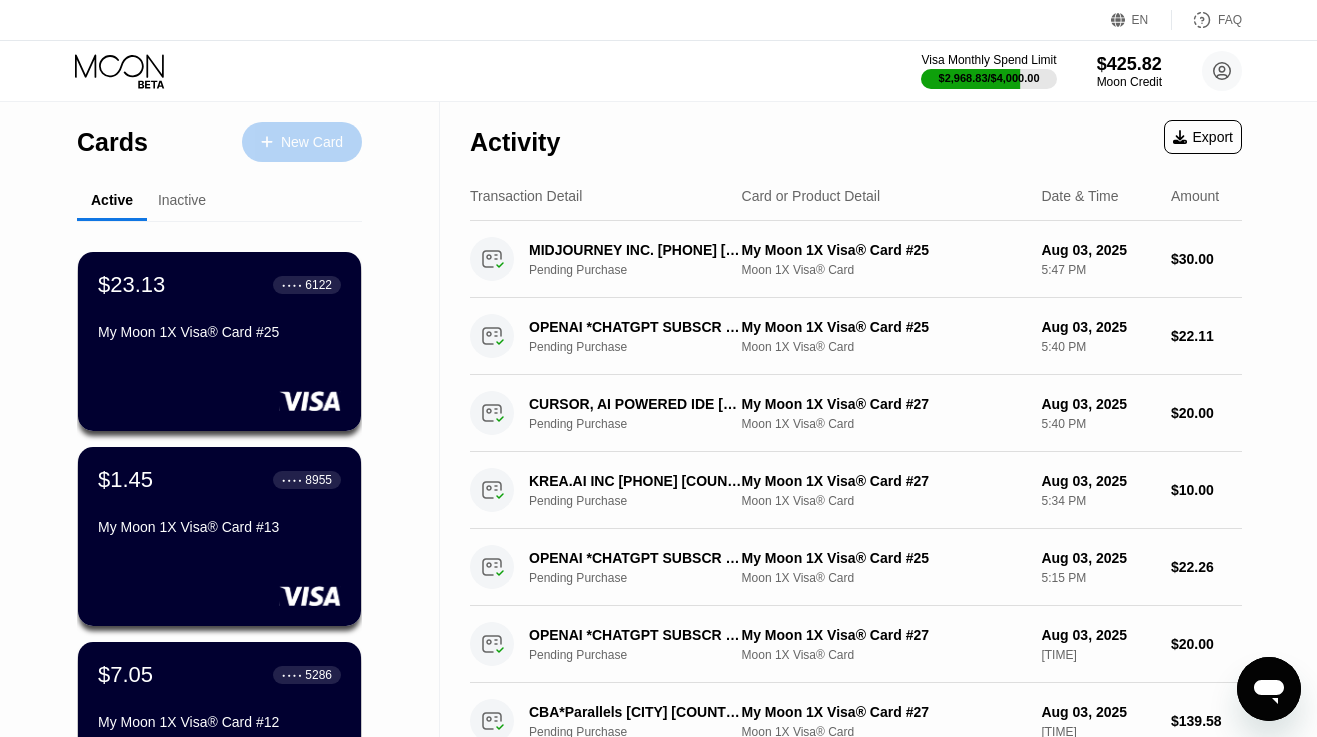 click on "New Card" at bounding box center (312, 142) 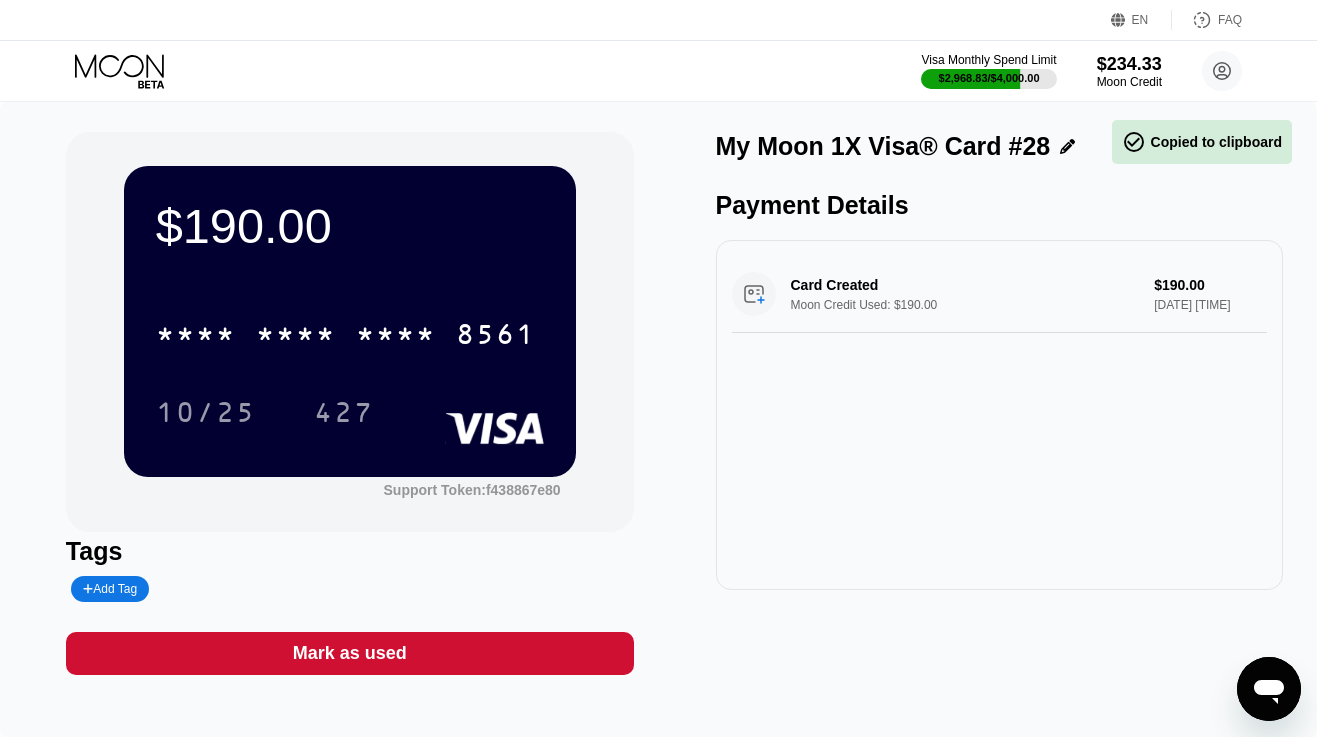 scroll, scrollTop: 0, scrollLeft: 0, axis: both 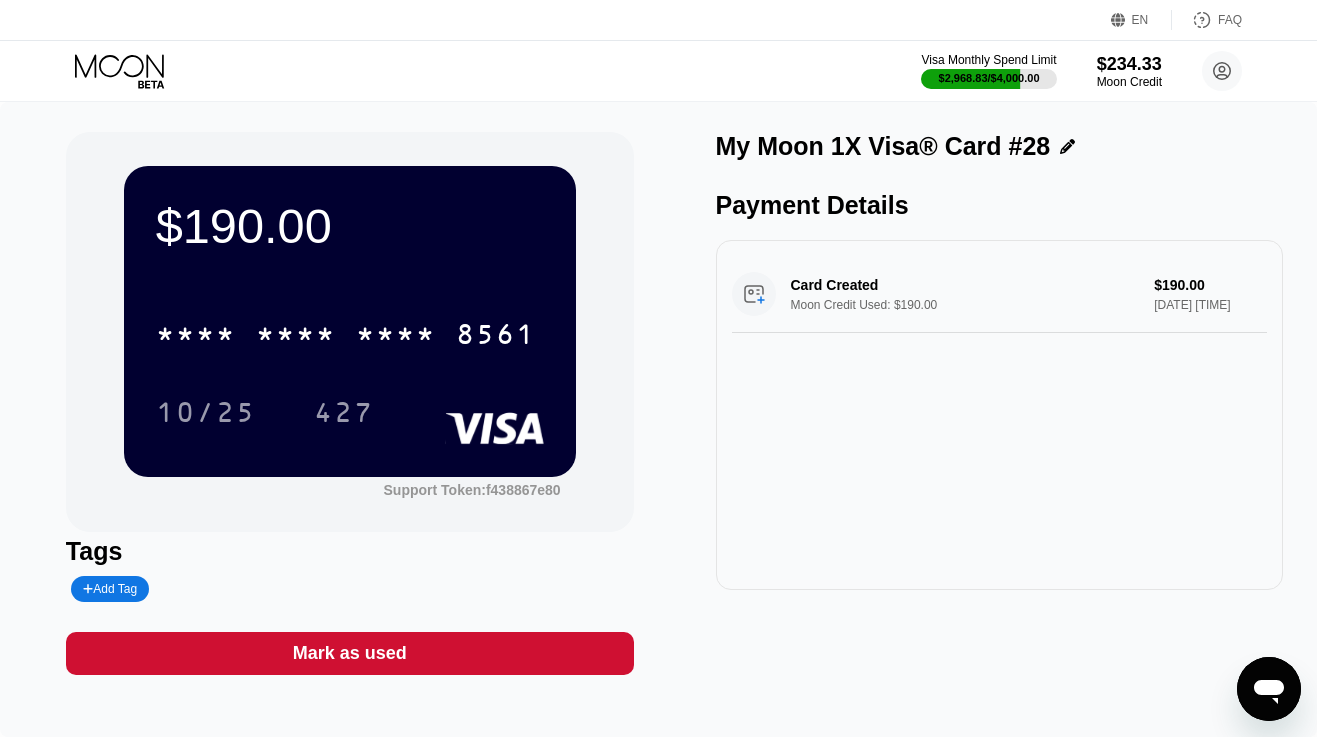 click 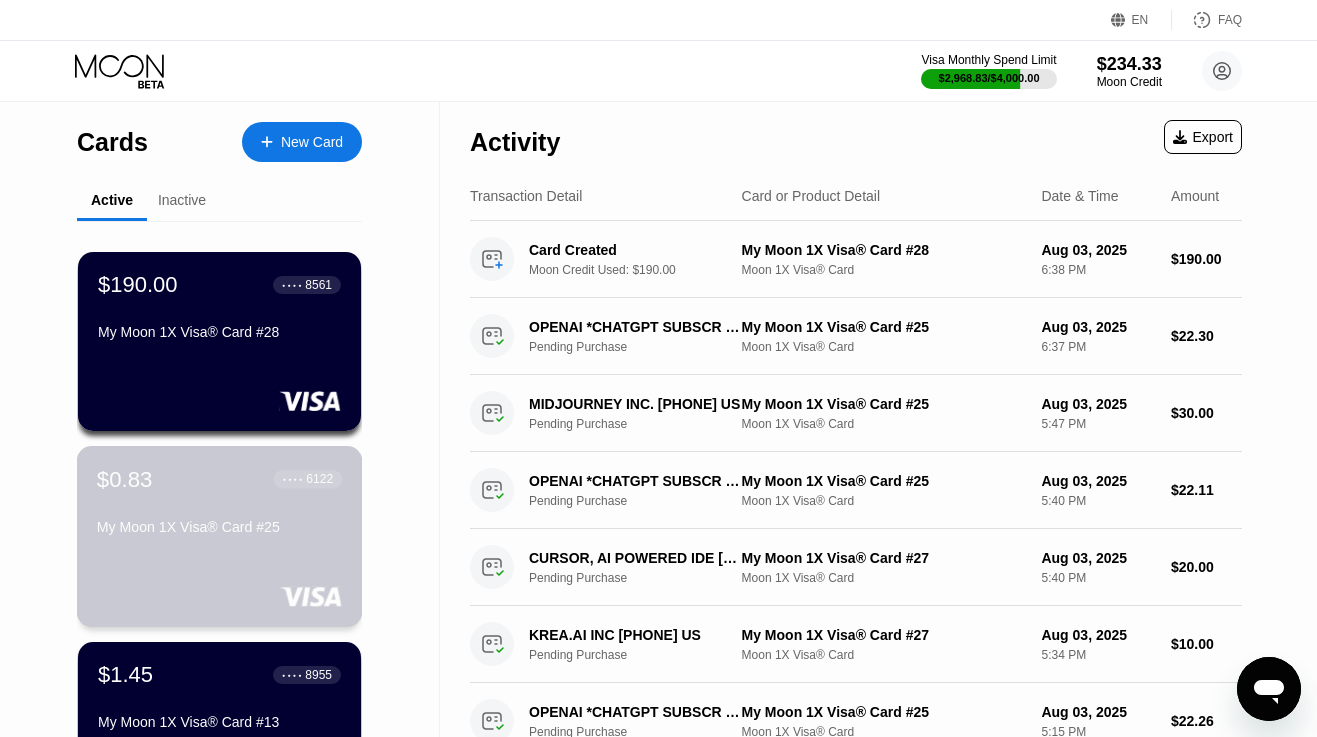 click on "$0.83 ● ● ● ● 6122" at bounding box center [219, 479] 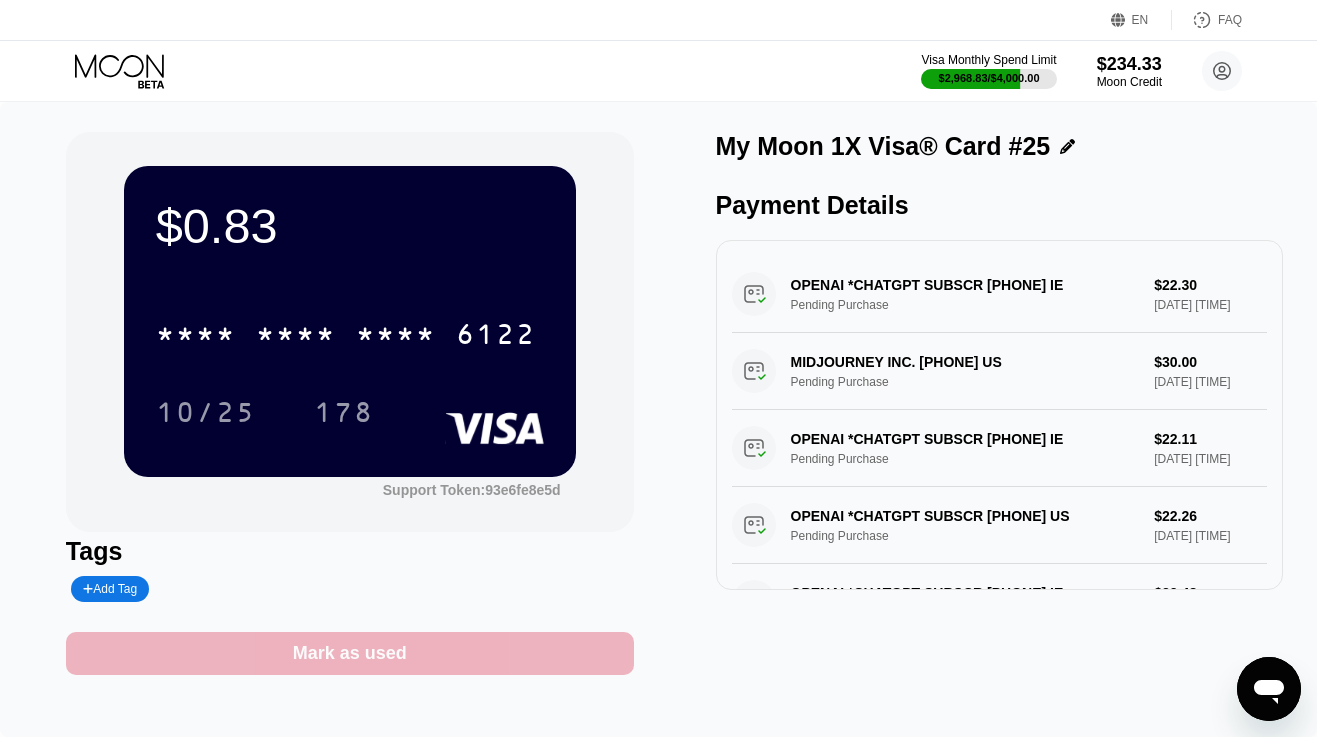 click on "Mark as used" at bounding box center (350, 653) 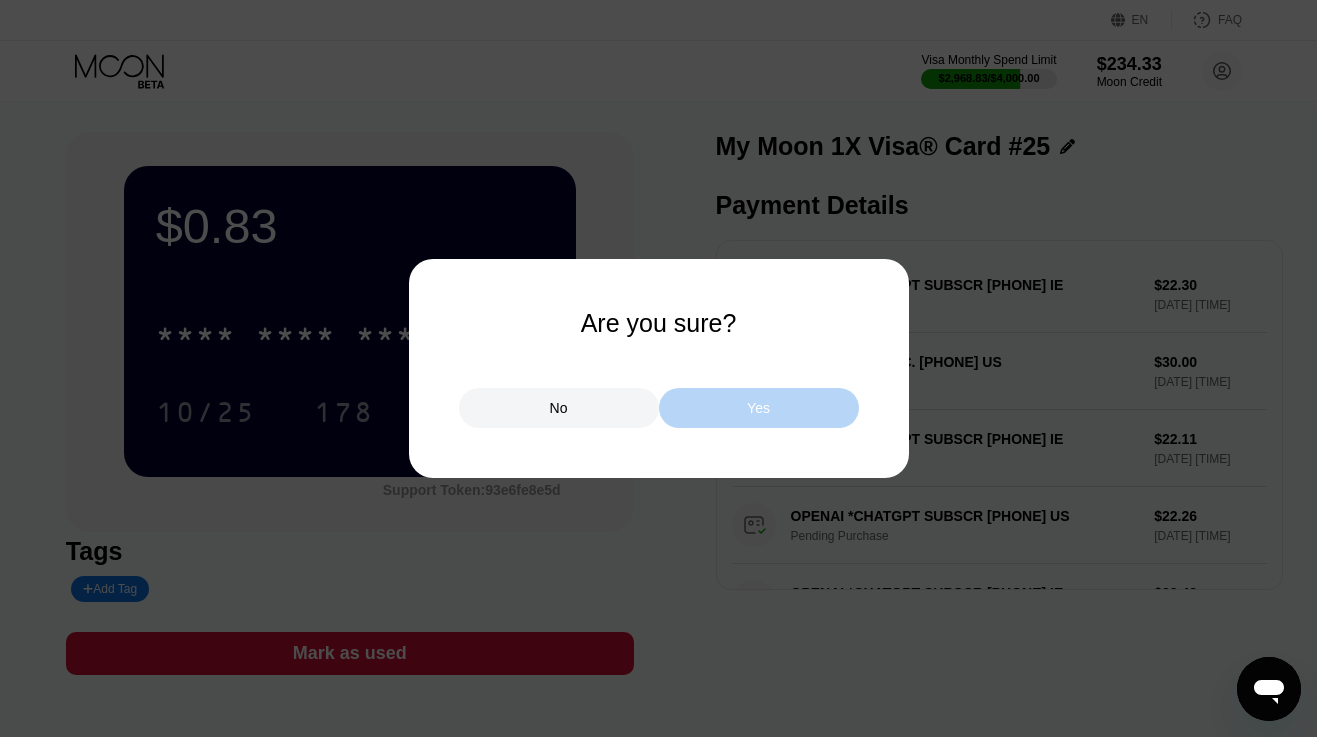 click on "Yes" at bounding box center (759, 408) 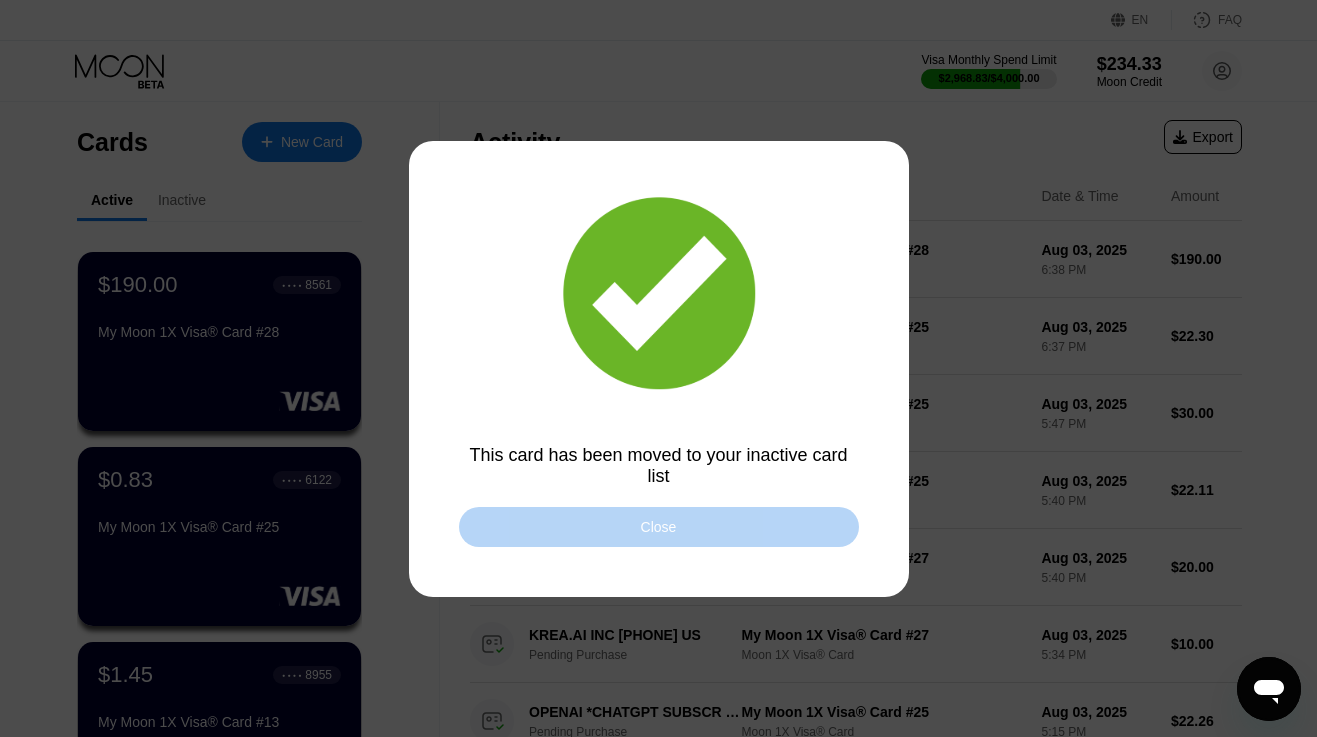 click on "Close" at bounding box center [659, 527] 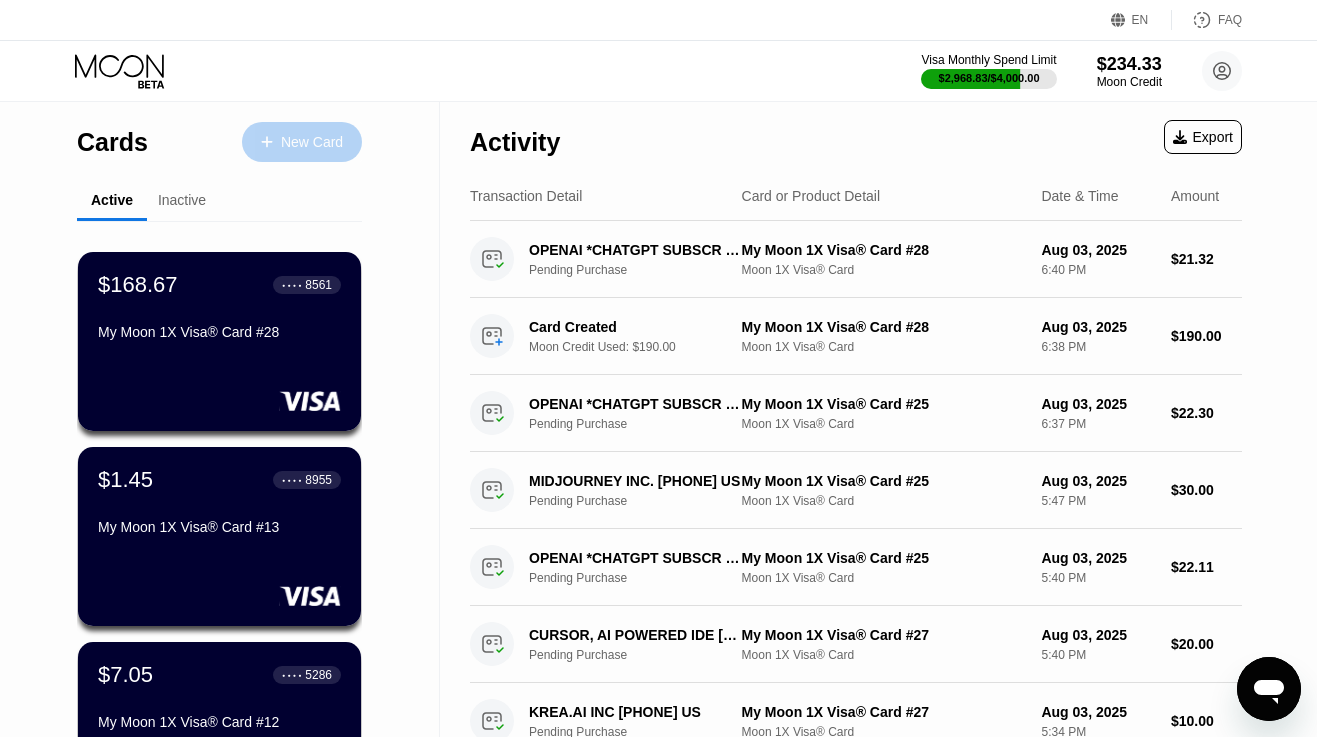 click on "New Card" at bounding box center [312, 142] 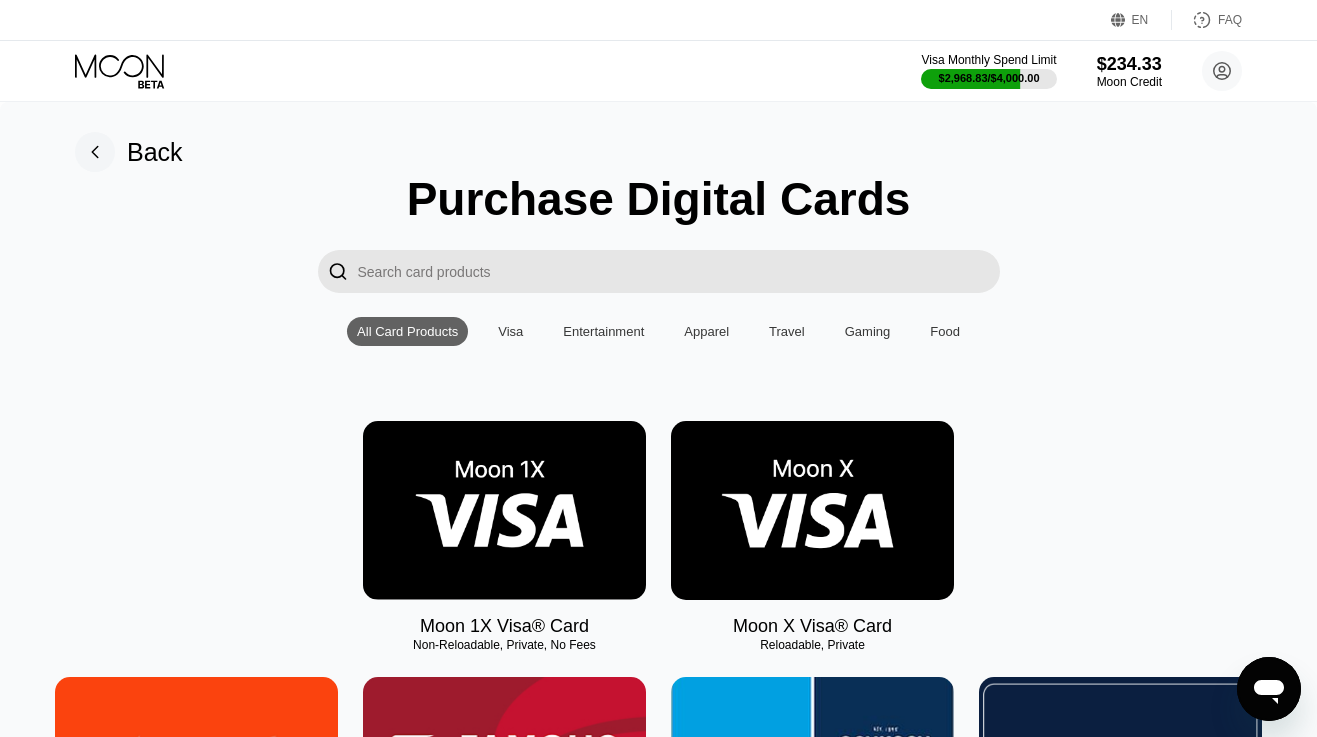 click at bounding box center (504, 510) 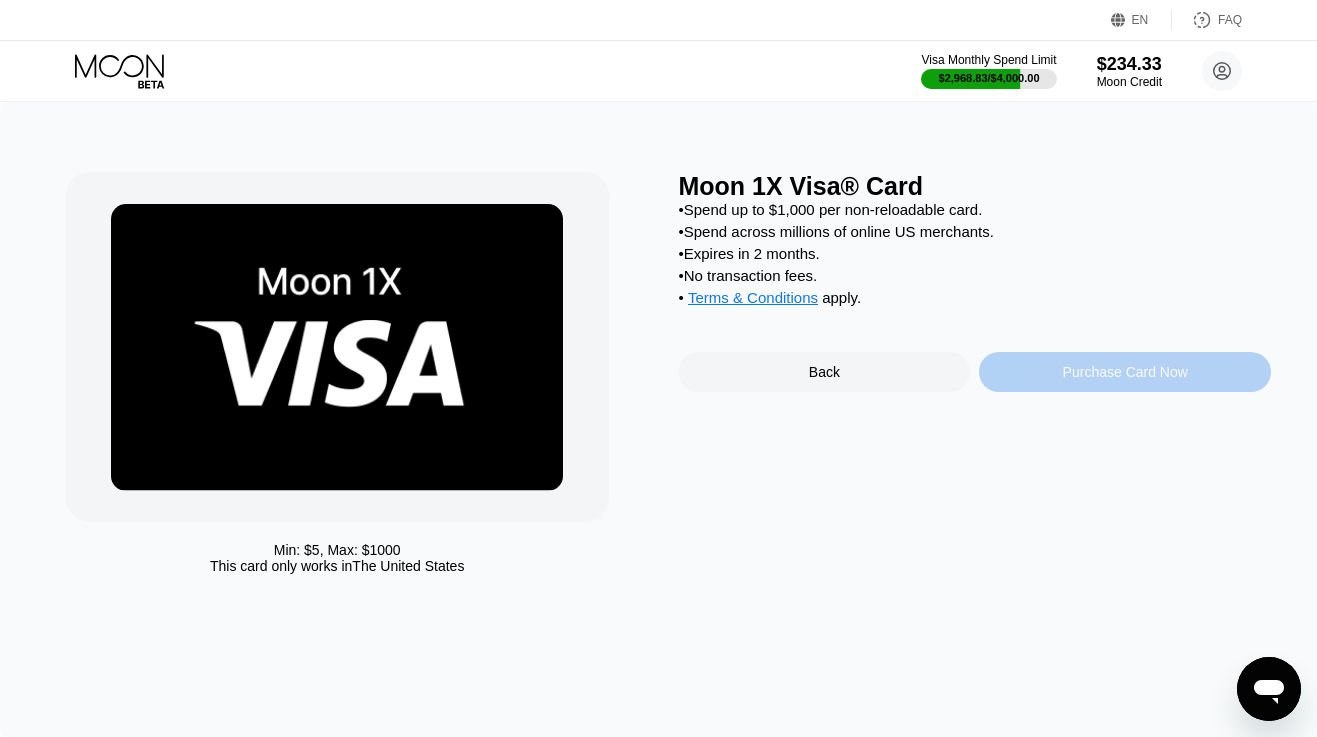 click on "Purchase Card Now" at bounding box center (1125, 372) 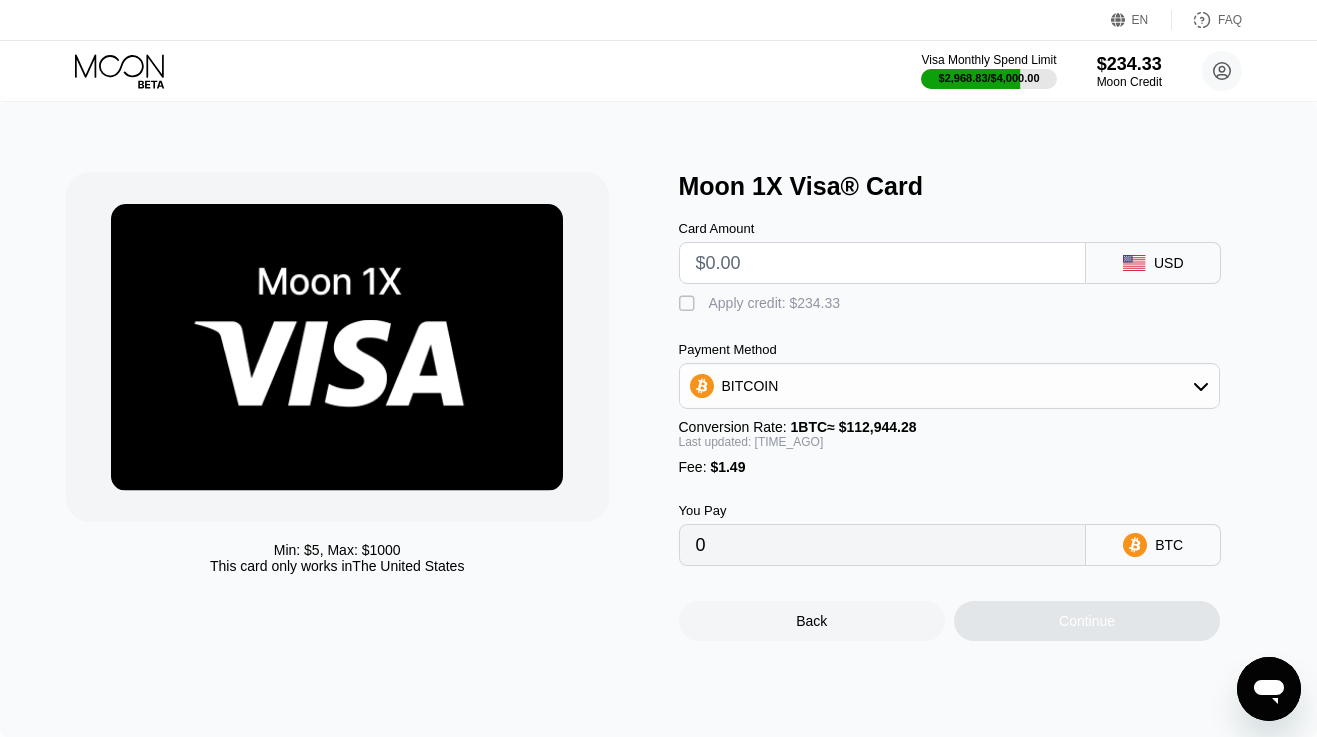 click at bounding box center (883, 263) 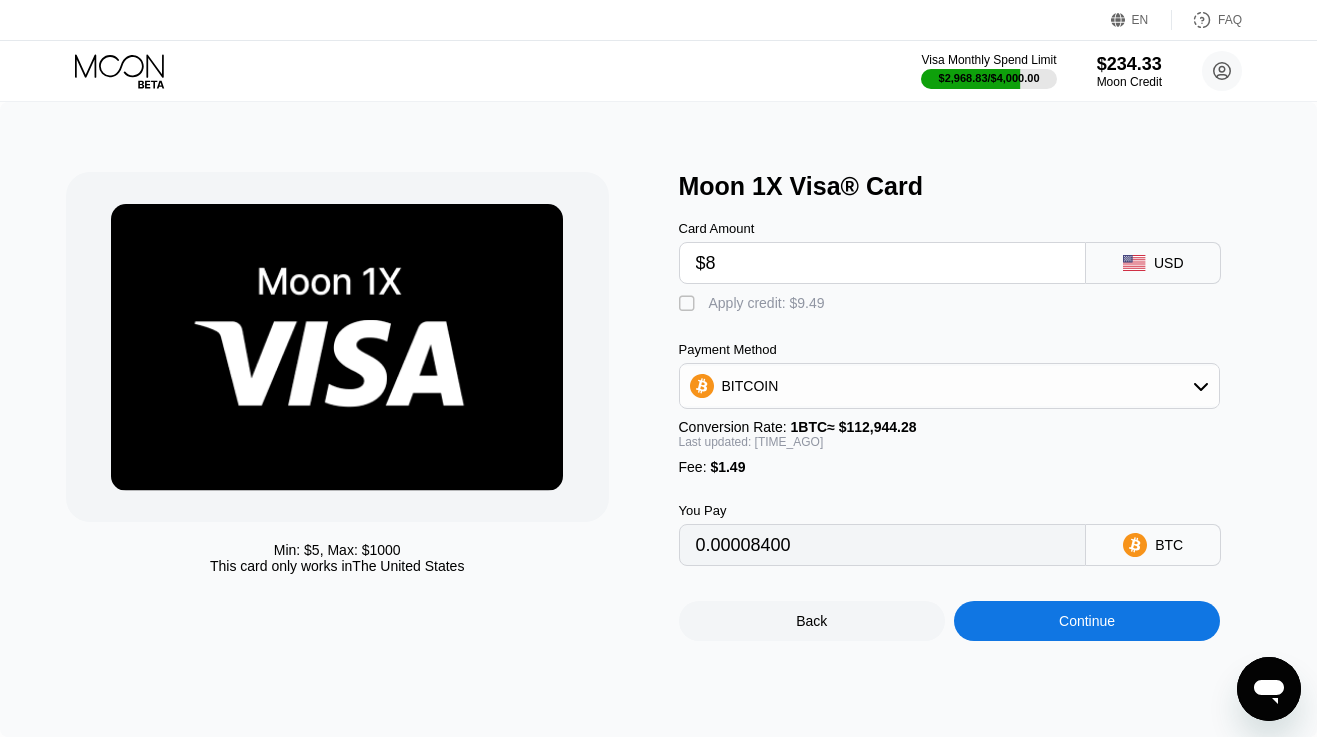 type on "0.00008400" 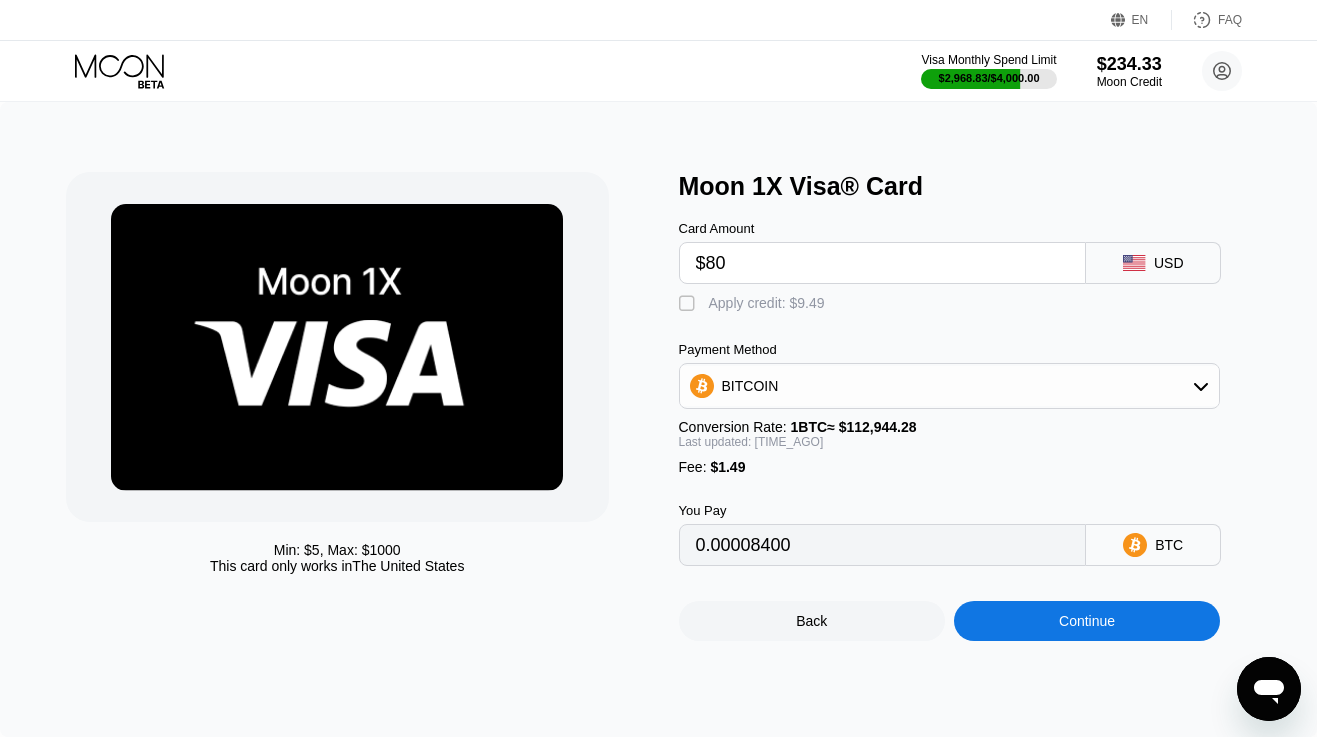type on "0.00072129" 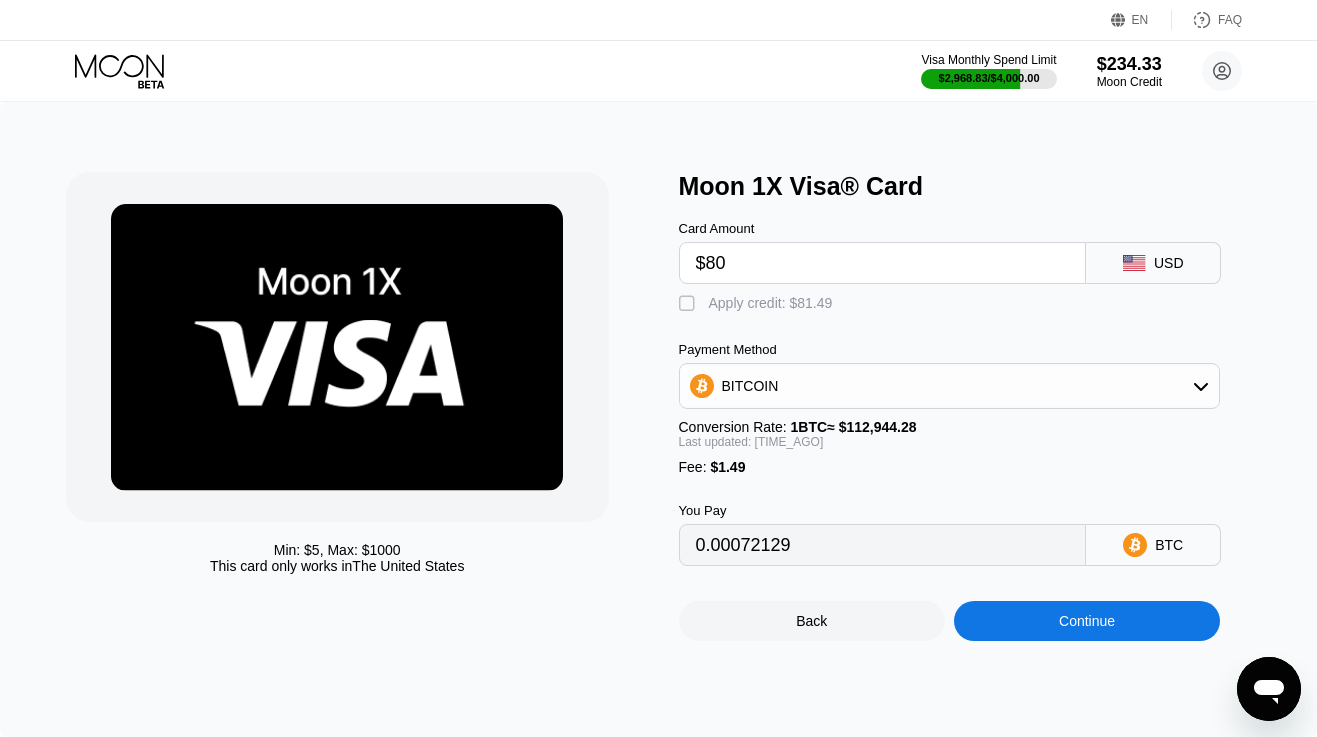type on "$80" 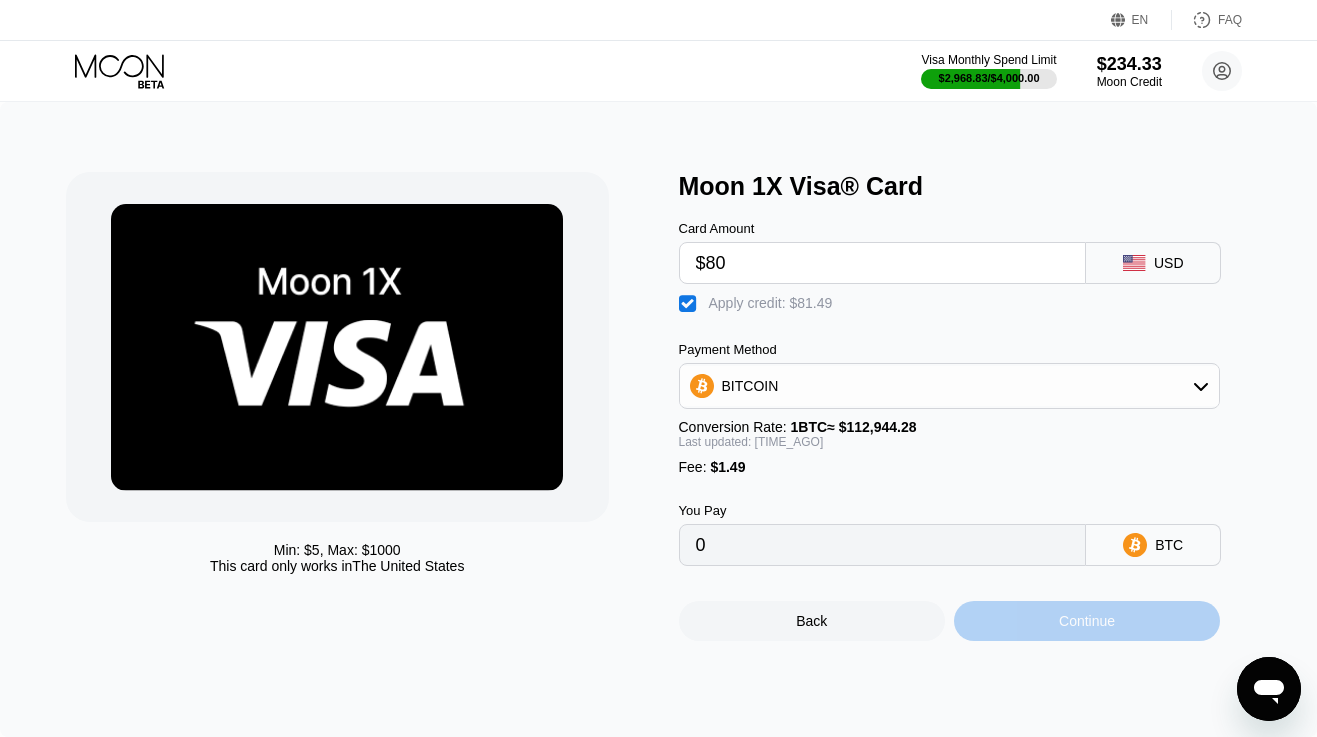 click on "Continue" at bounding box center (1087, 621) 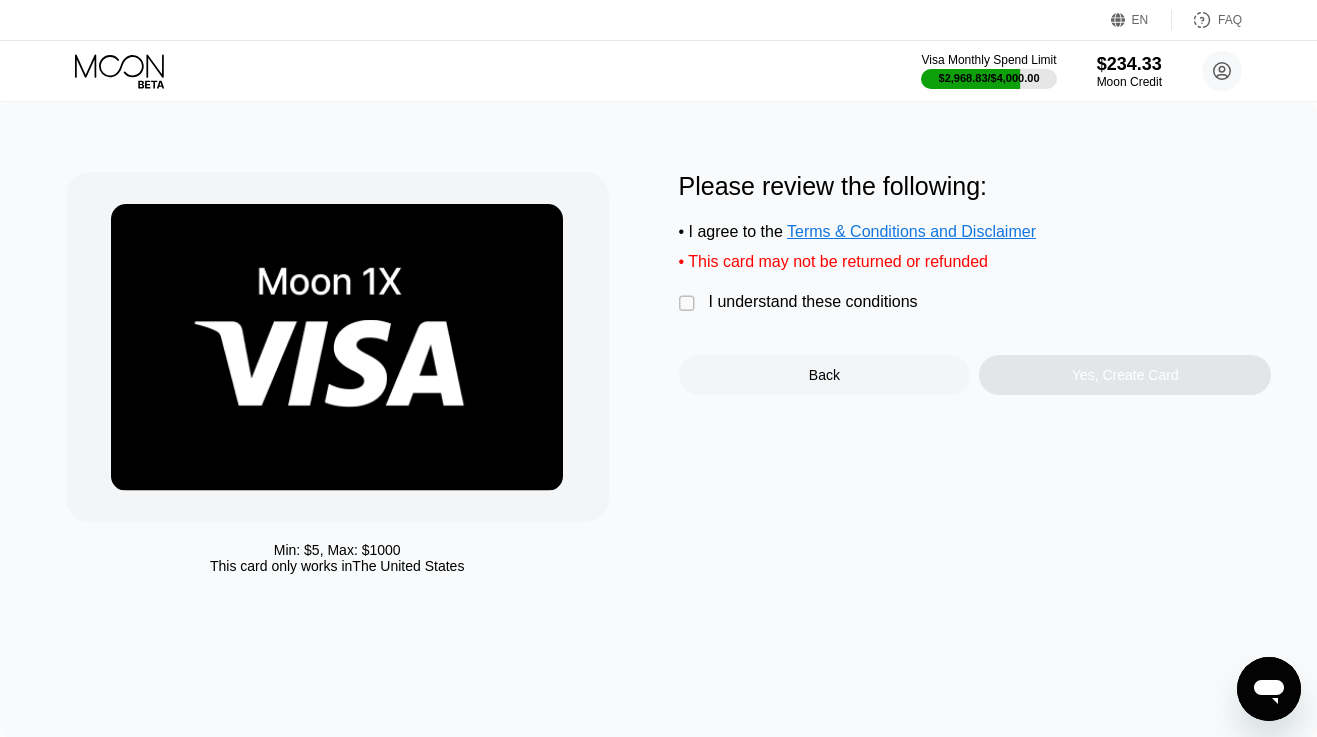 click on " I understand these conditions" at bounding box center [803, 303] 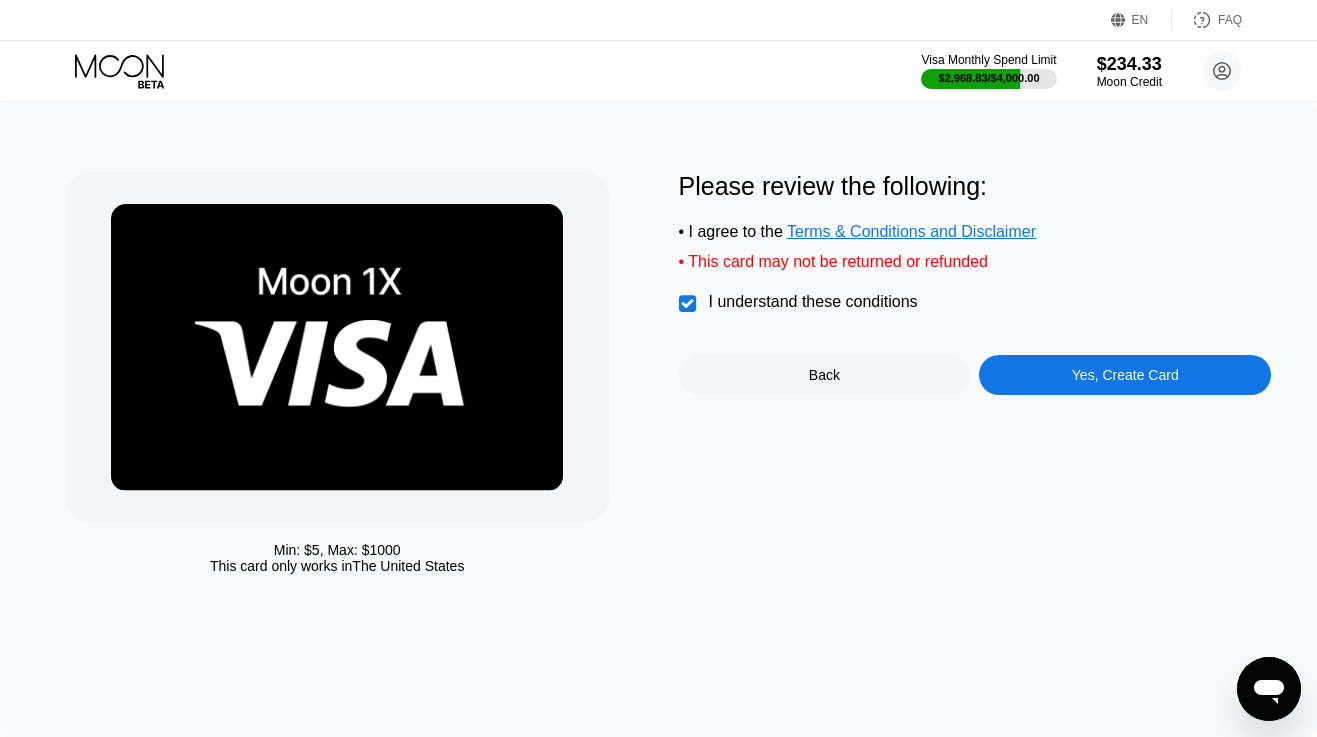click on "Yes, Create Card" at bounding box center [1125, 375] 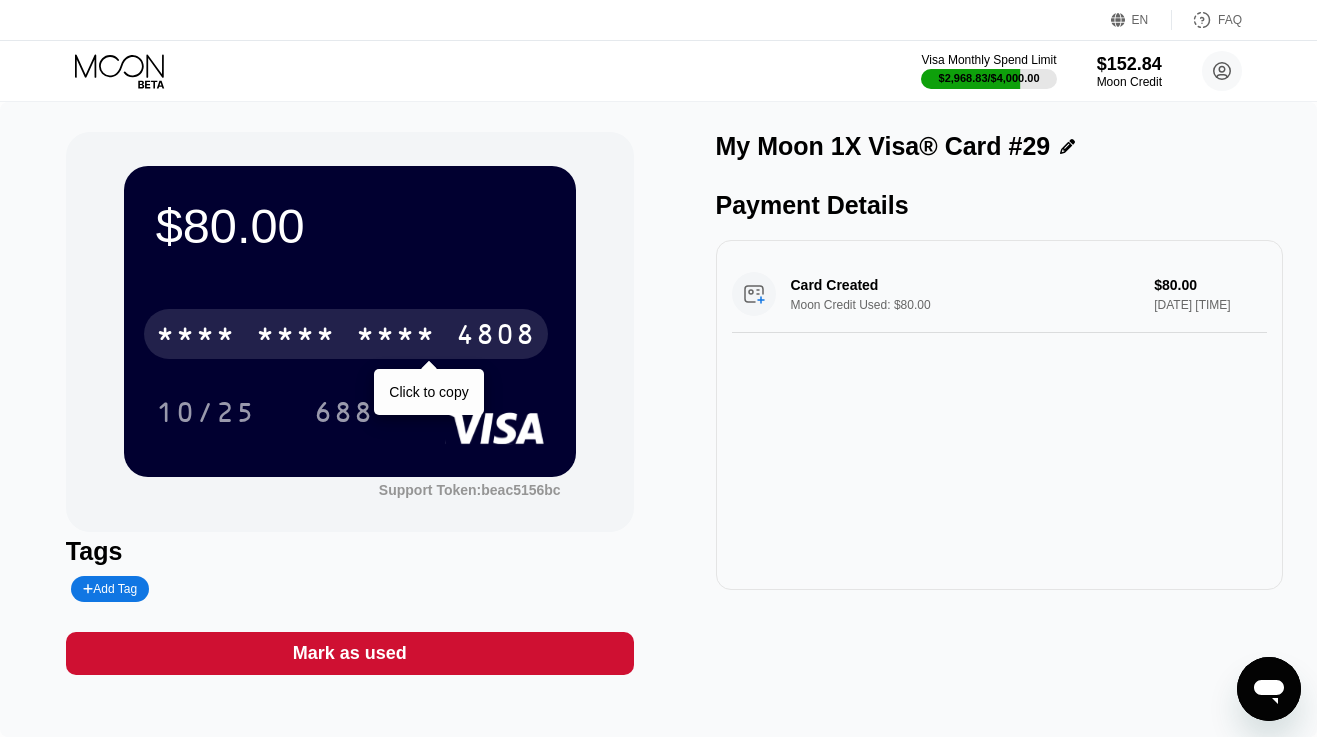 click on "4808" at bounding box center (496, 337) 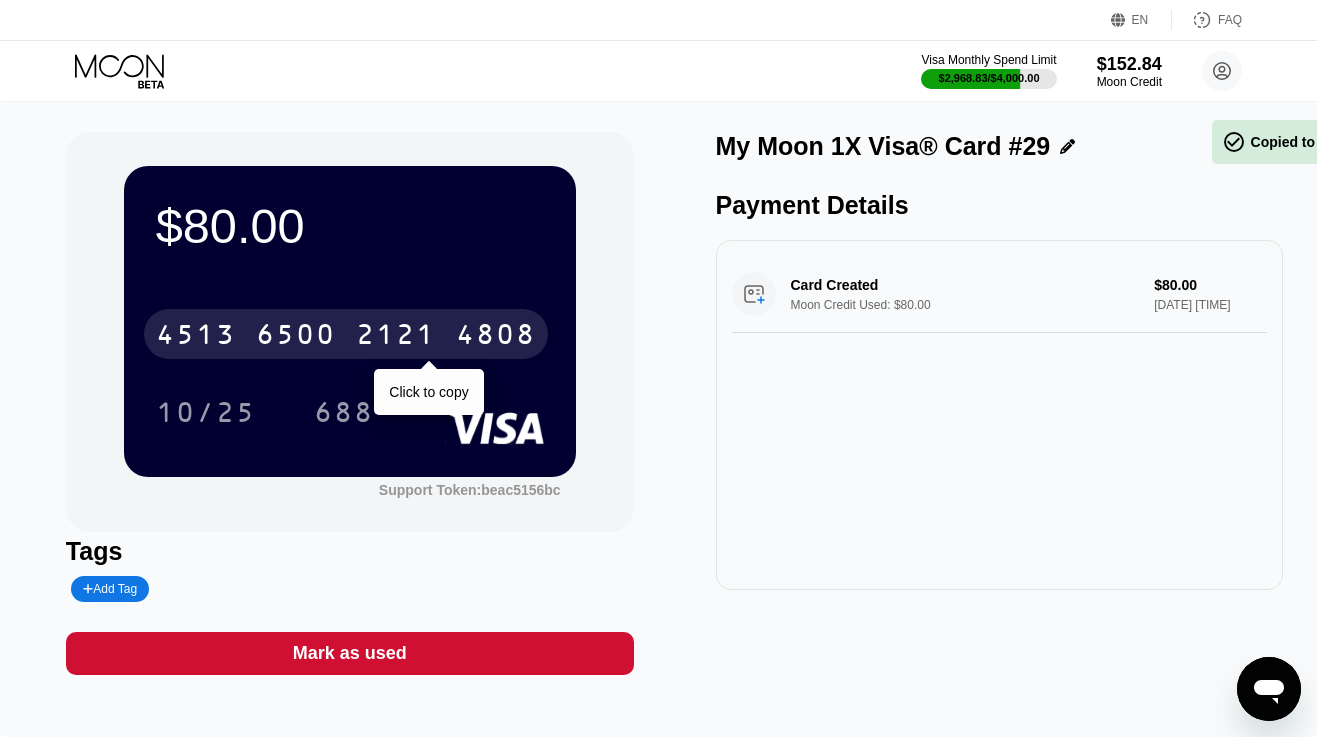 click on "4808" at bounding box center (496, 337) 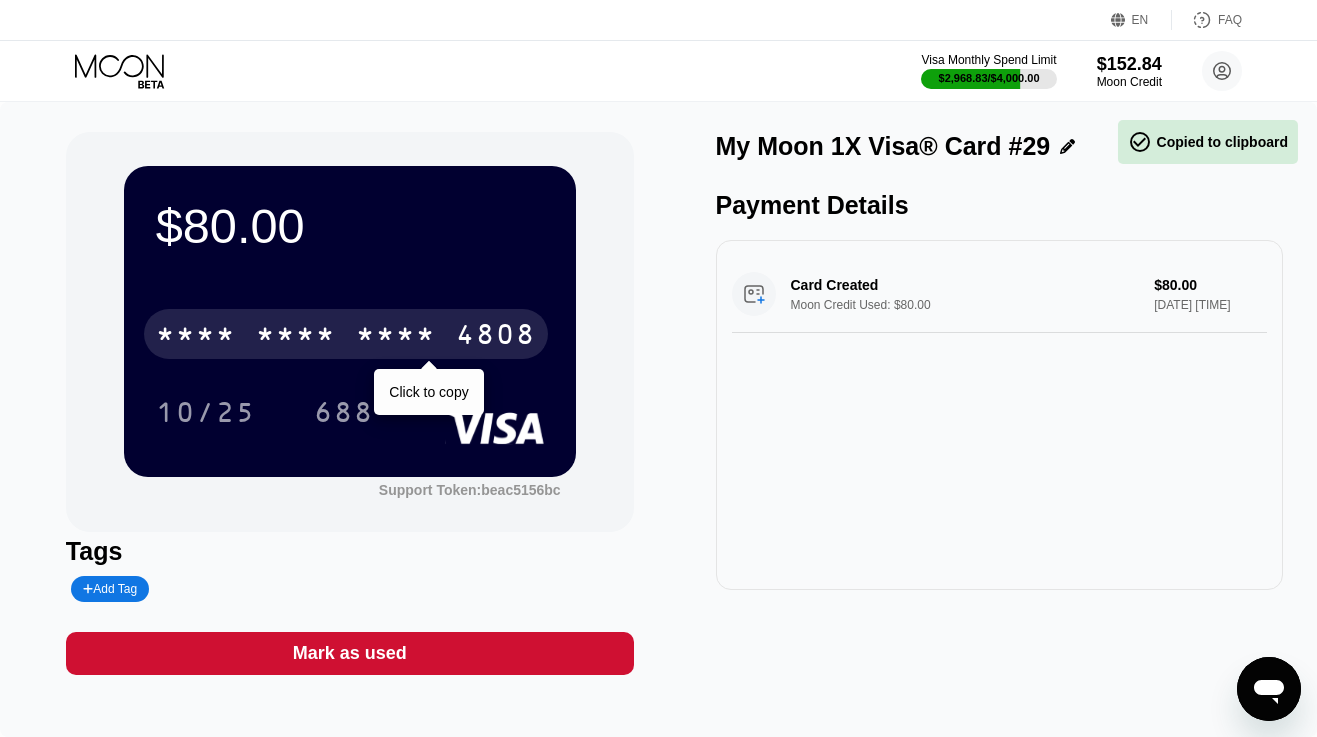 click on "4808" at bounding box center [496, 337] 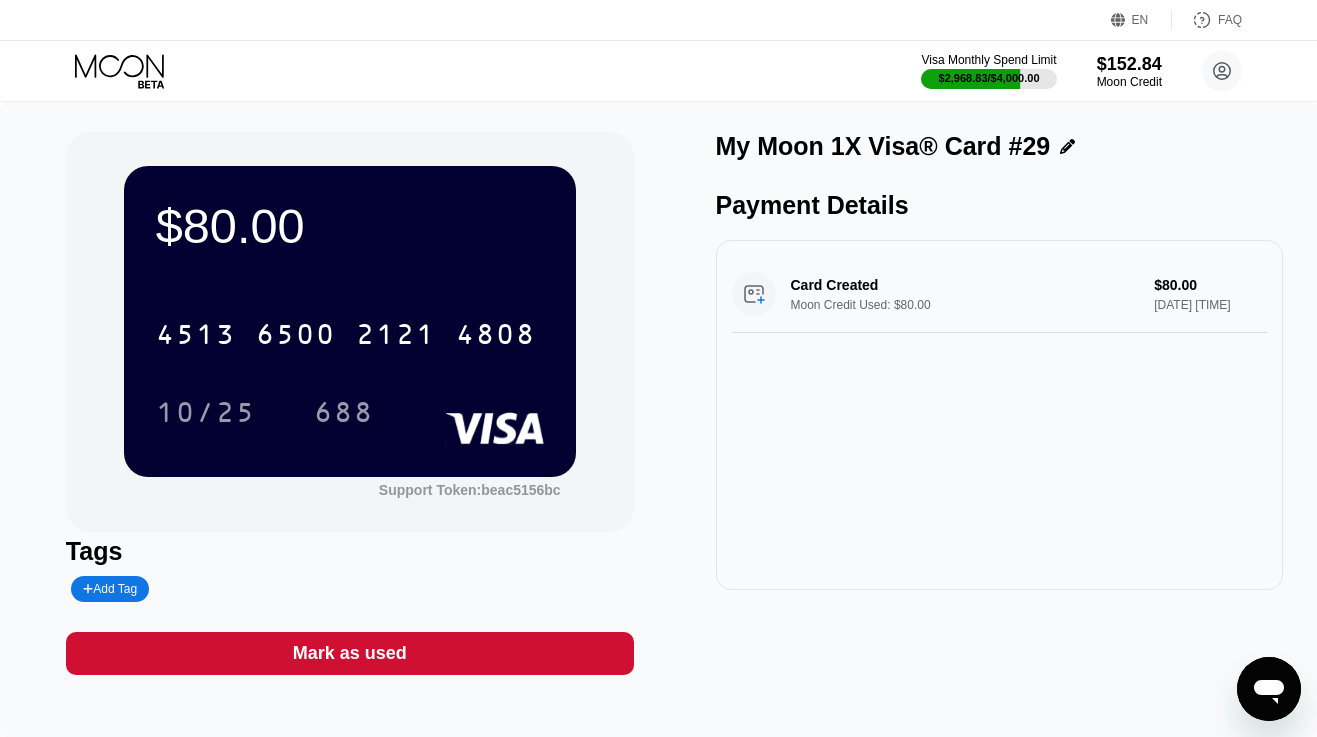 scroll, scrollTop: 0, scrollLeft: 0, axis: both 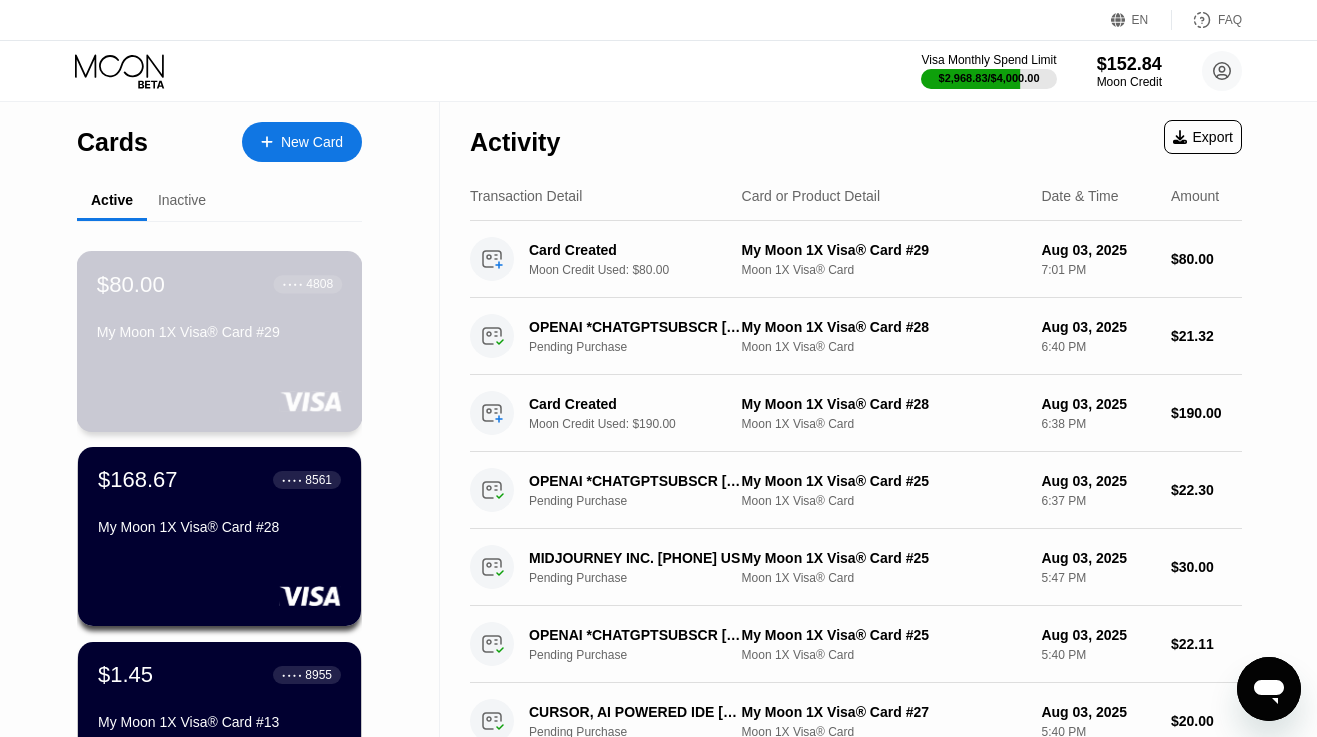 click on "$80.00 ● ● ● ● 4808 My Moon 1X Visa® Card #29" at bounding box center [220, 341] 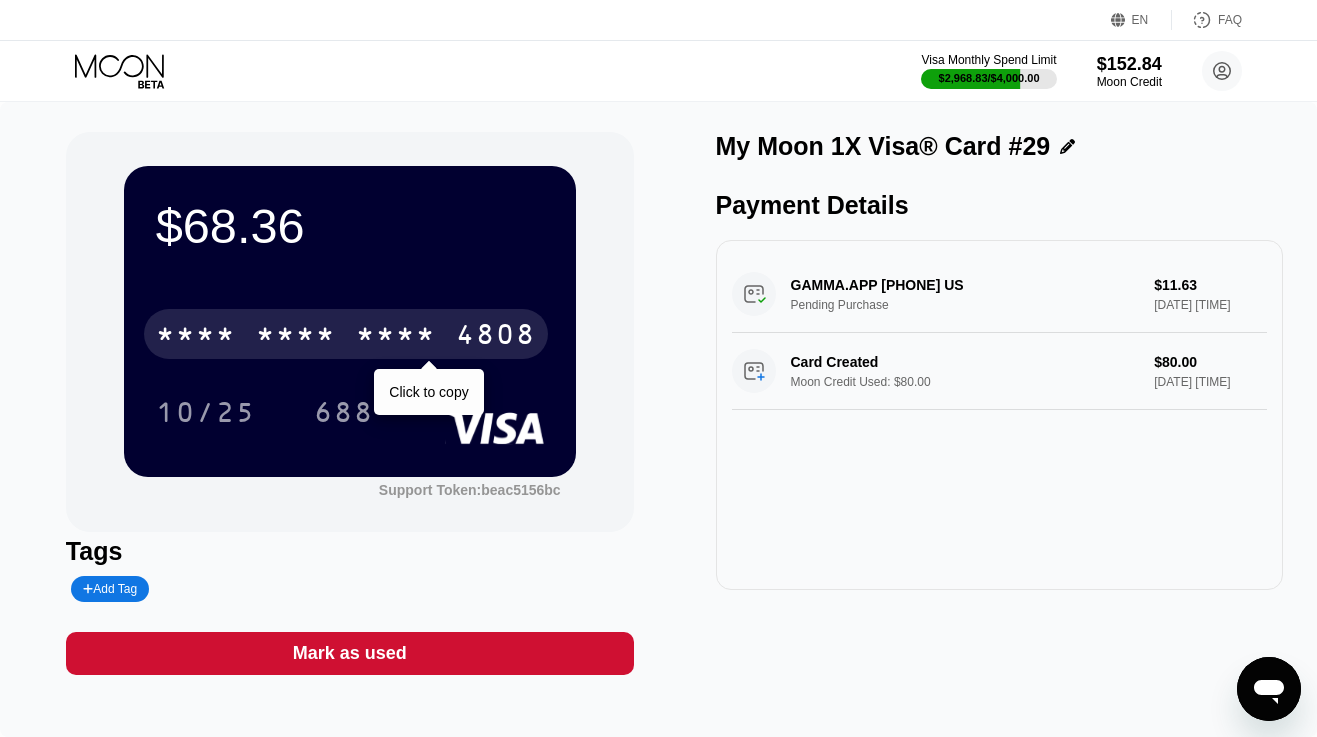 click on "* * * *" at bounding box center [296, 337] 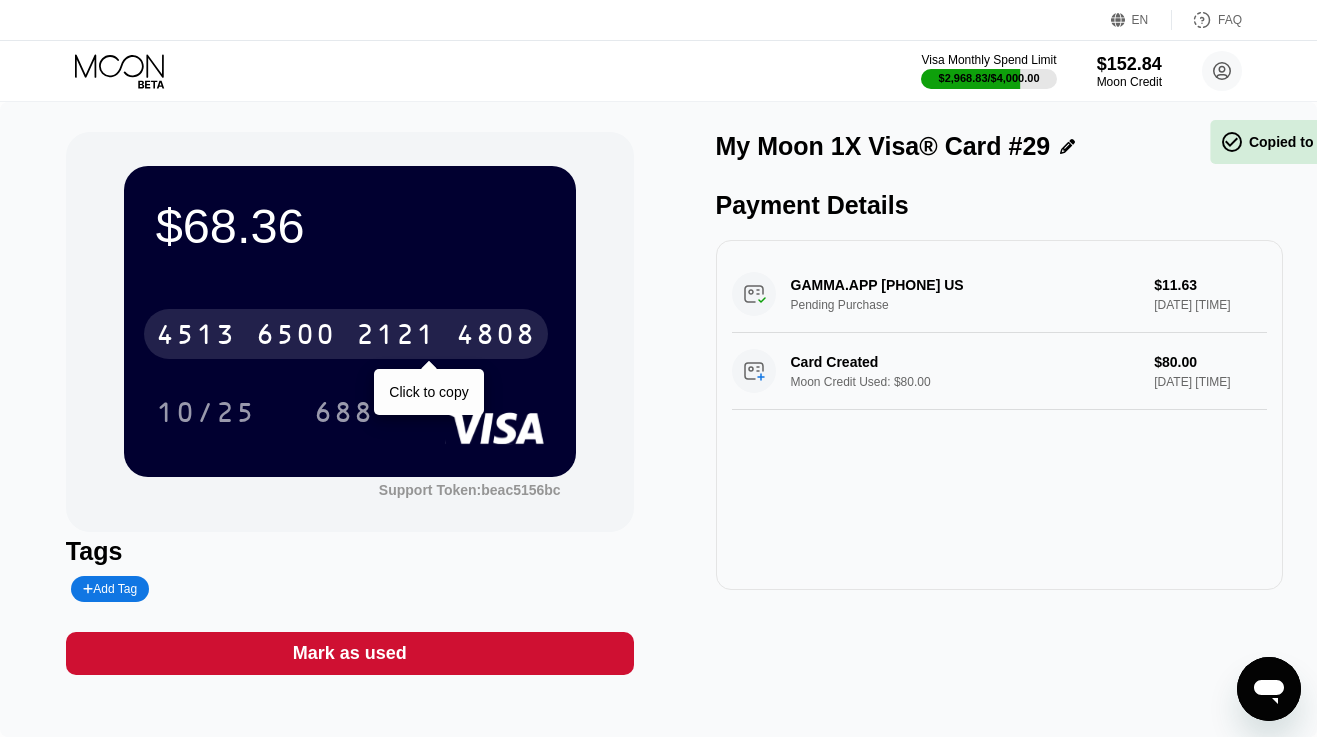 click on "6500" at bounding box center [296, 337] 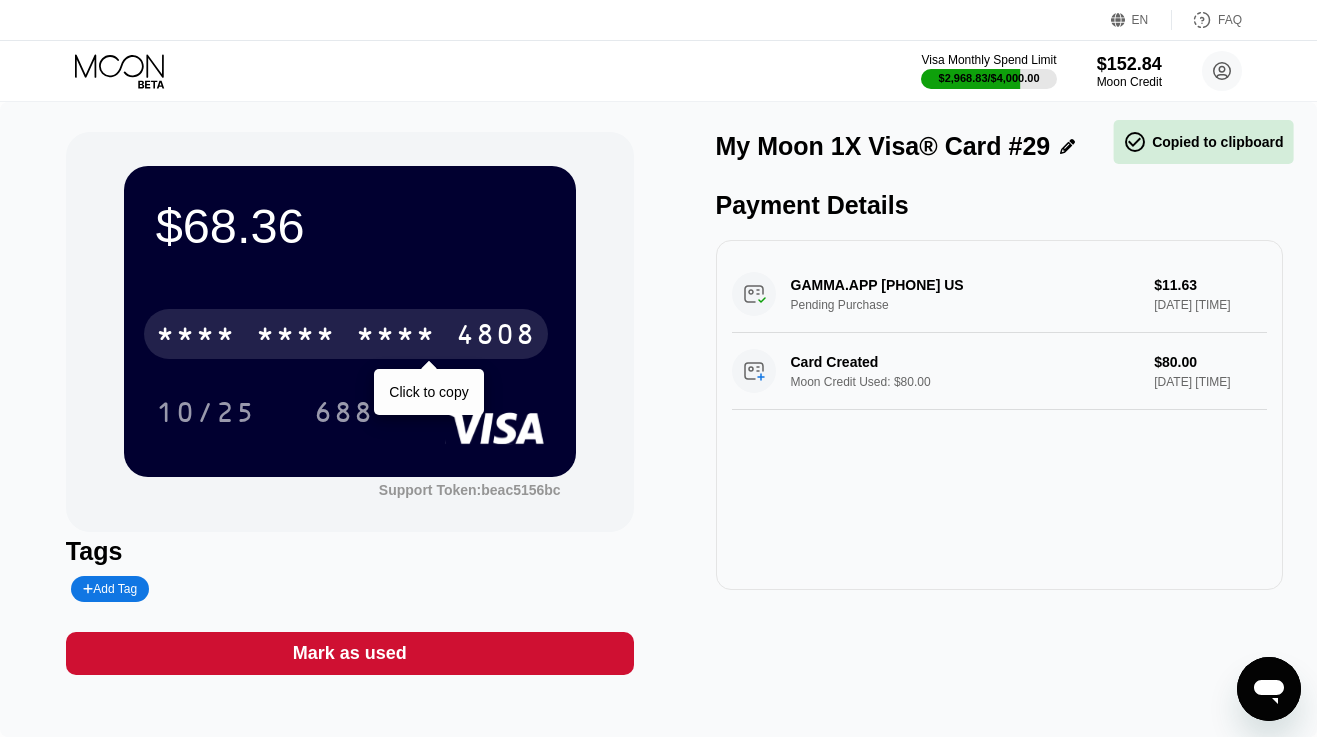 click on "* * * *" at bounding box center (296, 337) 